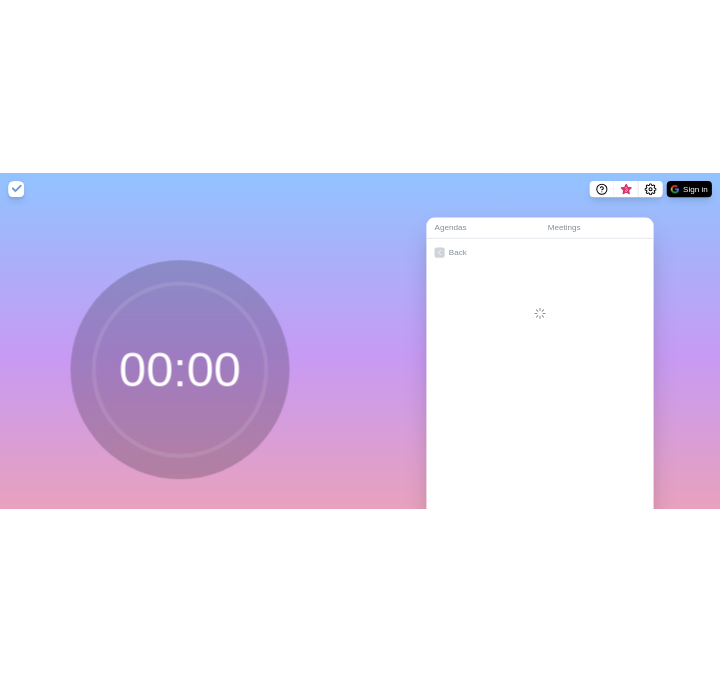 scroll, scrollTop: 0, scrollLeft: 0, axis: both 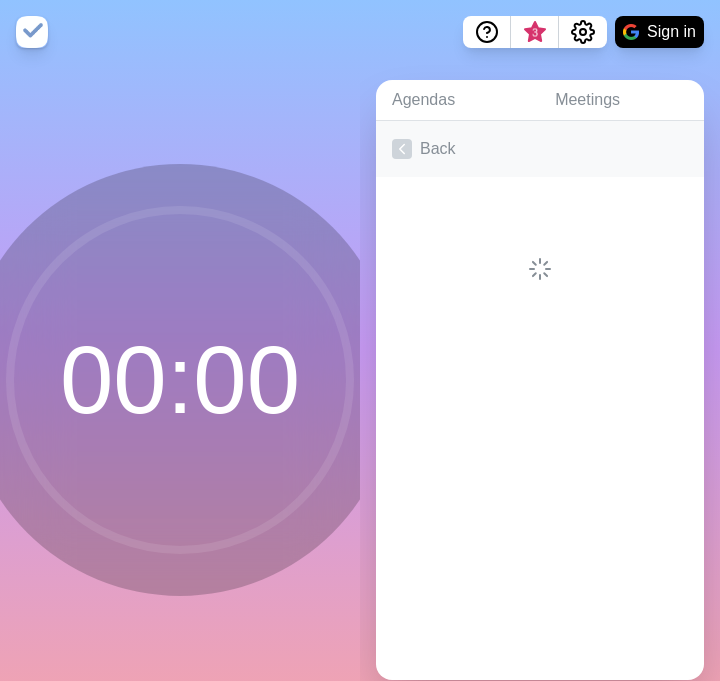 click on "Back" at bounding box center (540, 149) 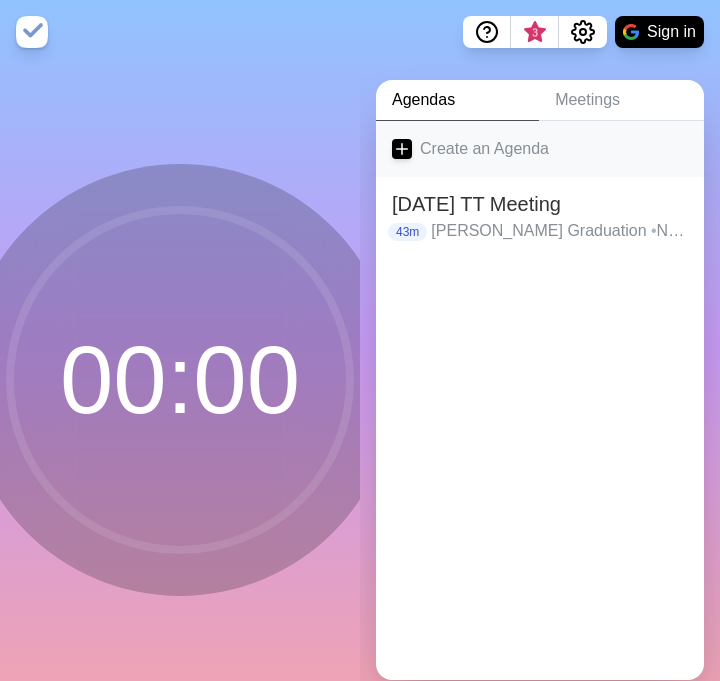 click 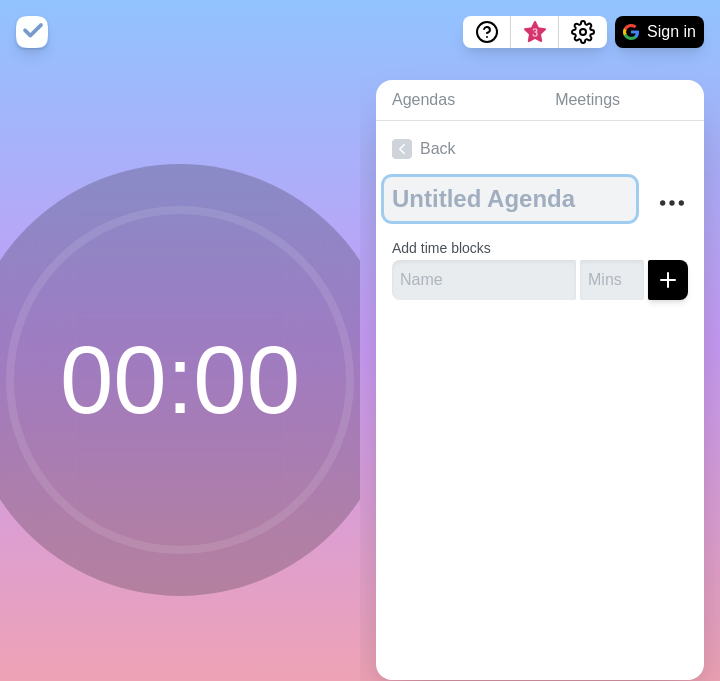 click at bounding box center (510, 199) 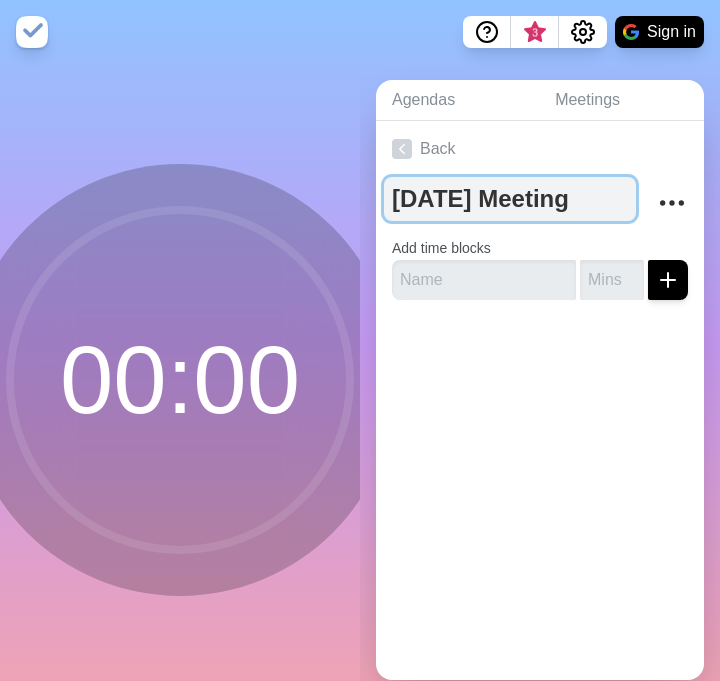 click on "[DATE] Meeting" at bounding box center (510, 199) 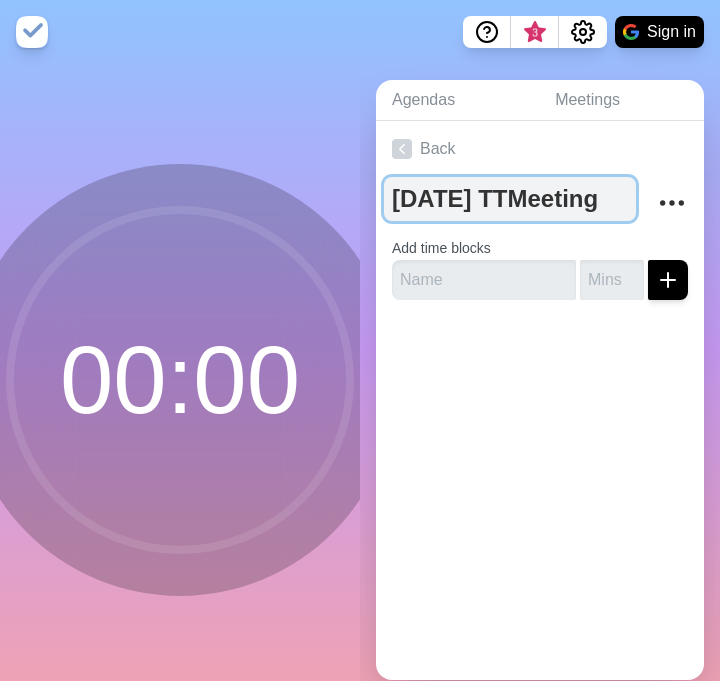 type on "[DATE] TT Meeting" 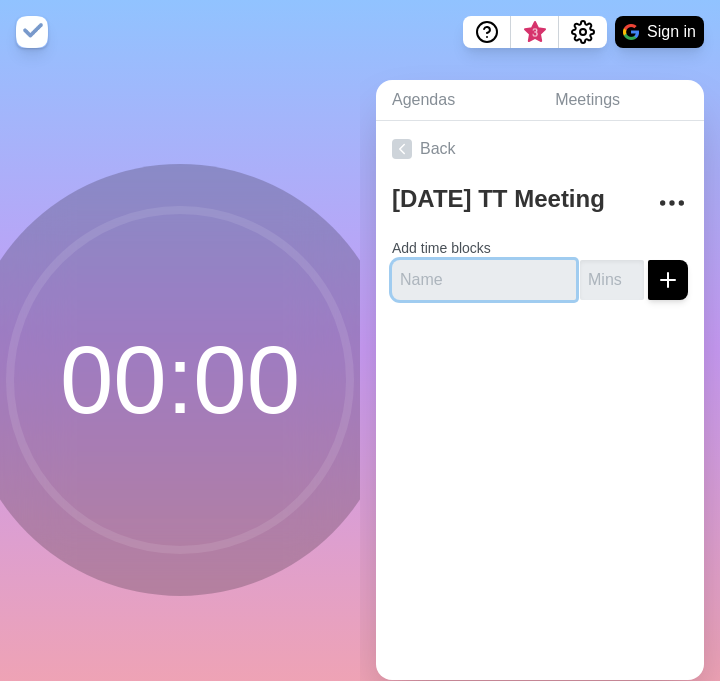 click at bounding box center [484, 280] 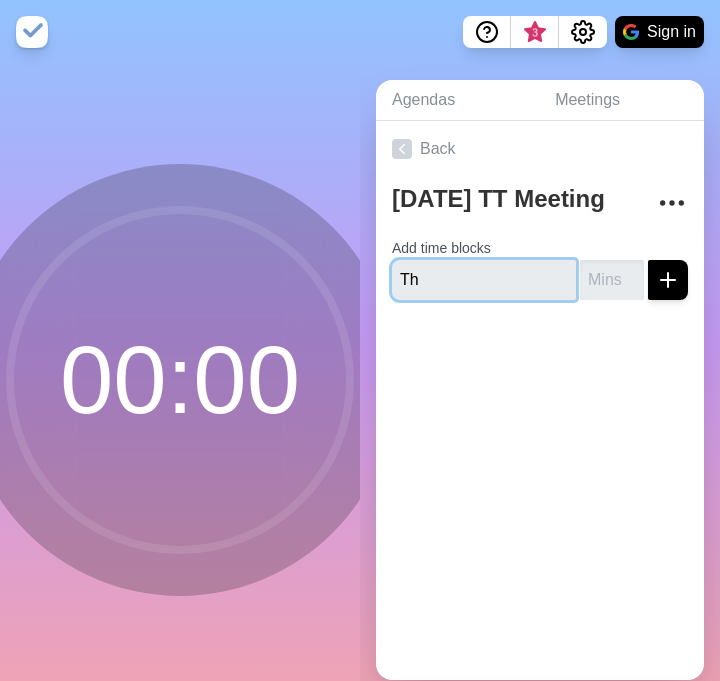 type on "T" 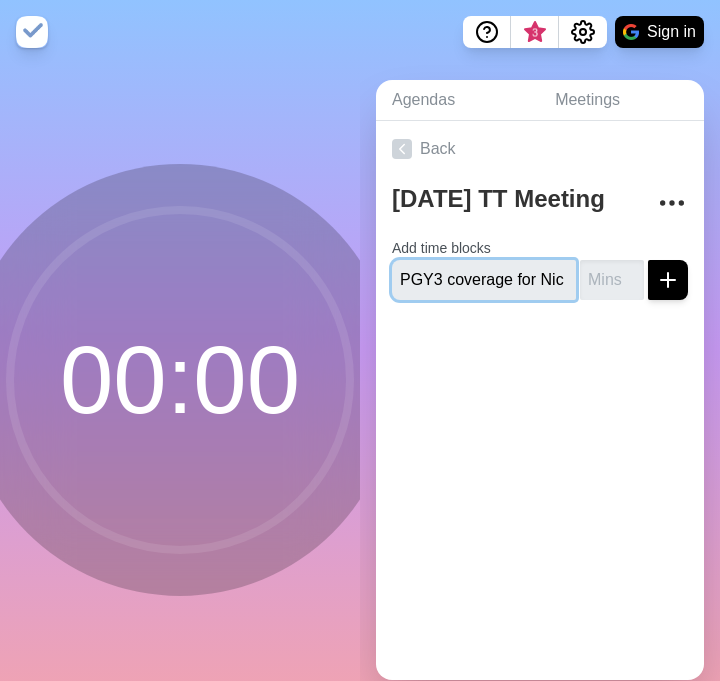 scroll, scrollTop: 0, scrollLeft: 0, axis: both 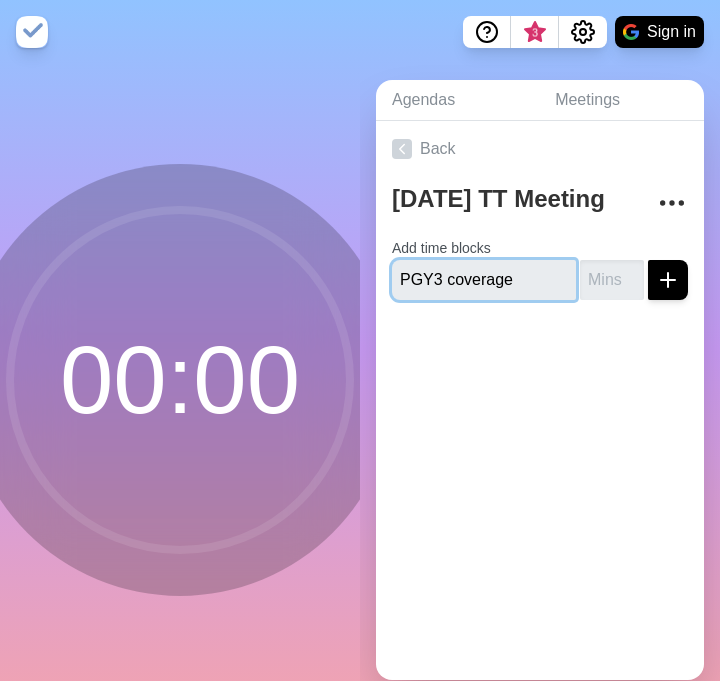 click on "PGY3 coverage" at bounding box center [484, 280] 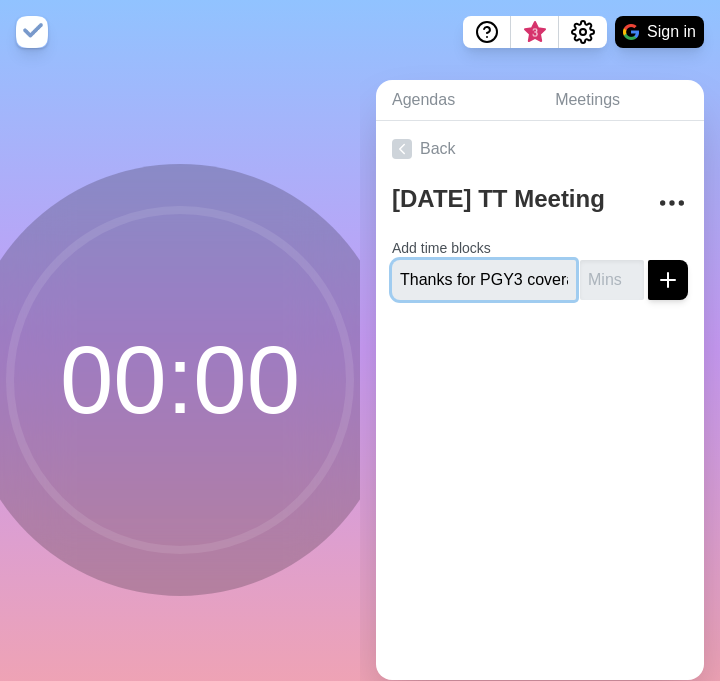 type on "Thanks for PGY3 coverage" 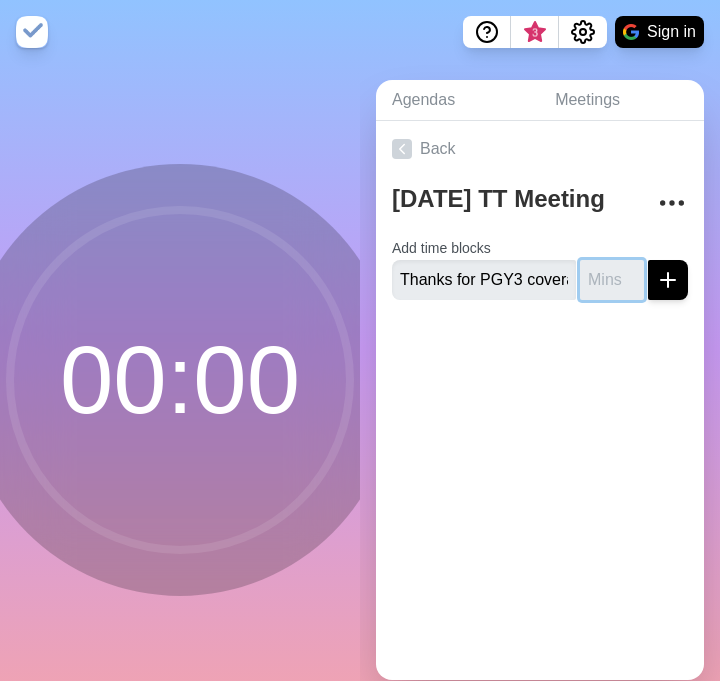 click at bounding box center (612, 280) 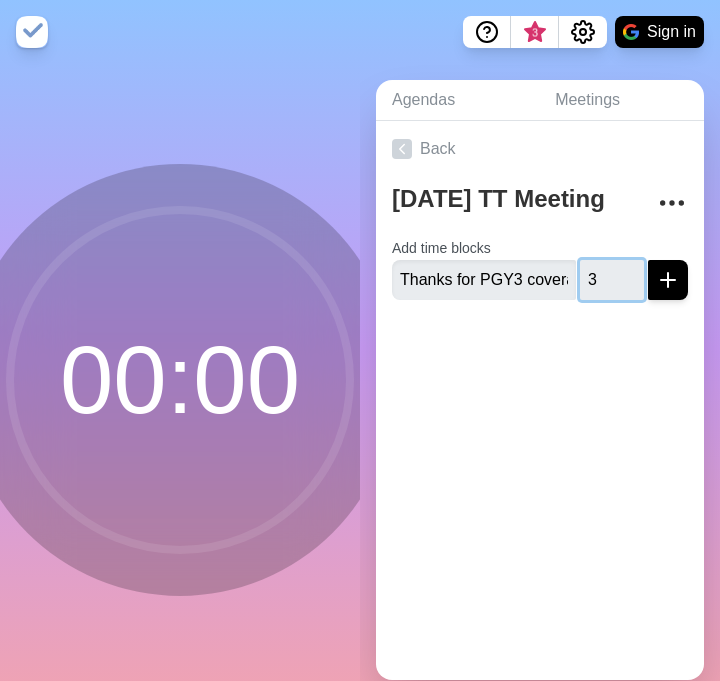 type on "3" 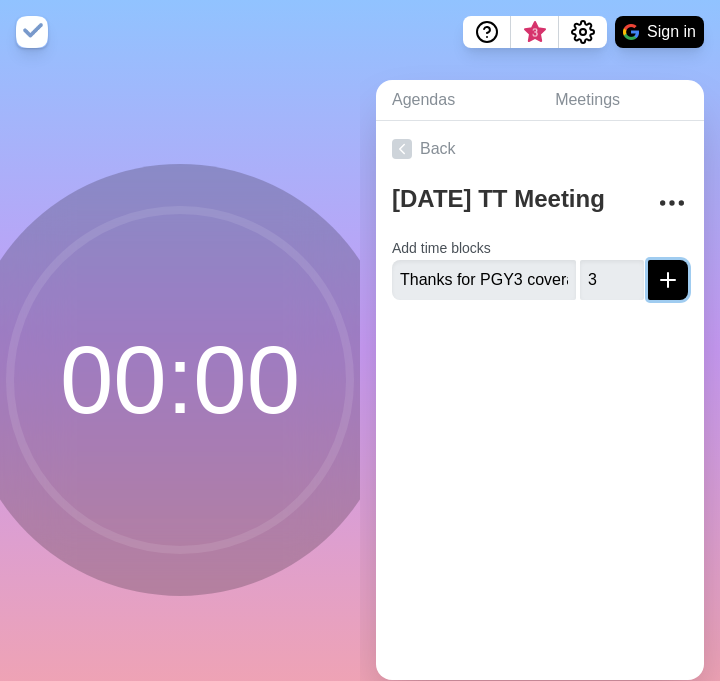 click 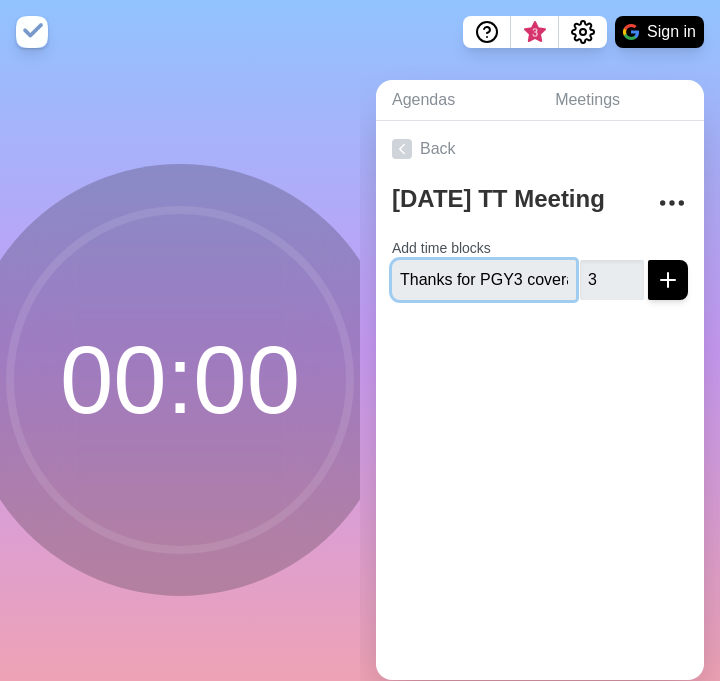 type 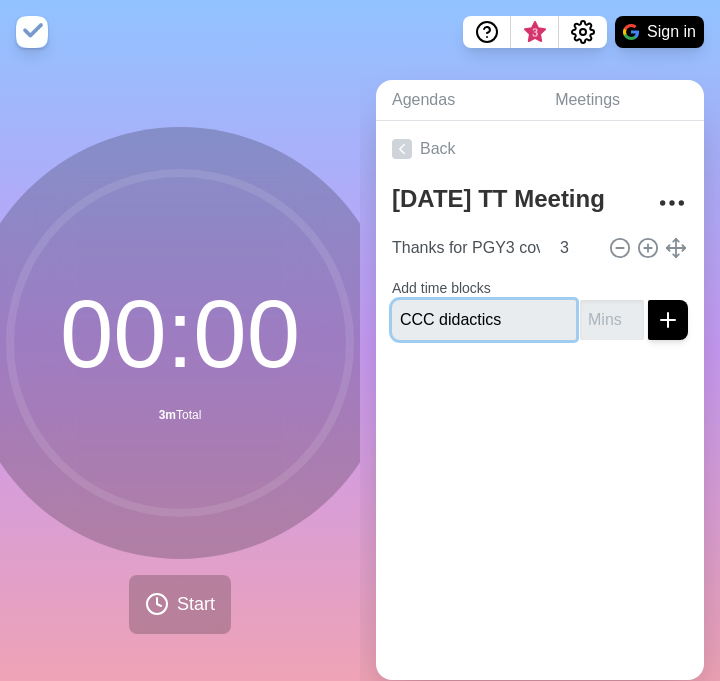 type on "CCC didactics" 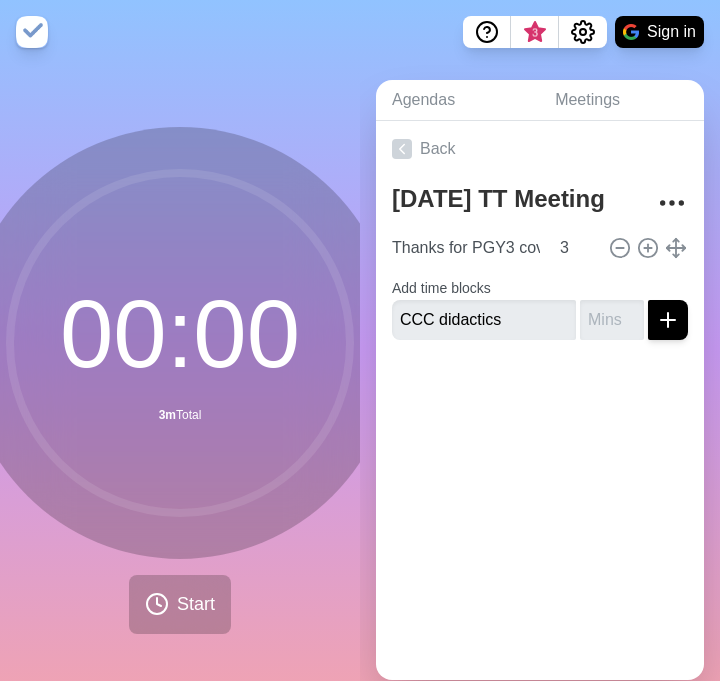 click on "Add time blocks   CCC didactics" at bounding box center [540, 304] 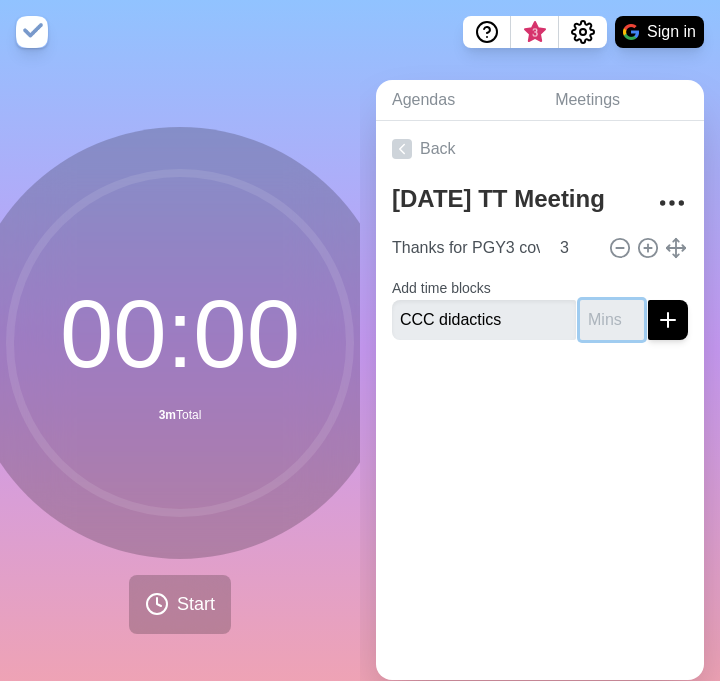 click at bounding box center [612, 320] 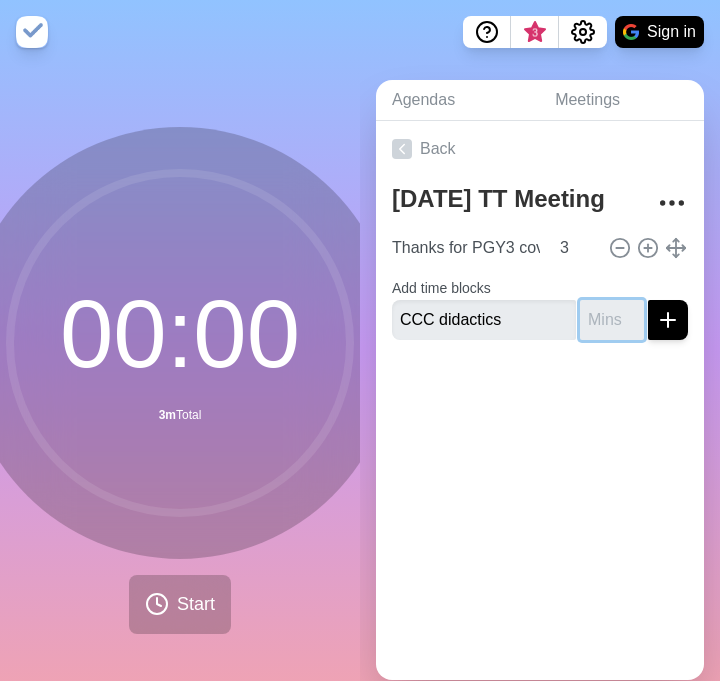type on "4" 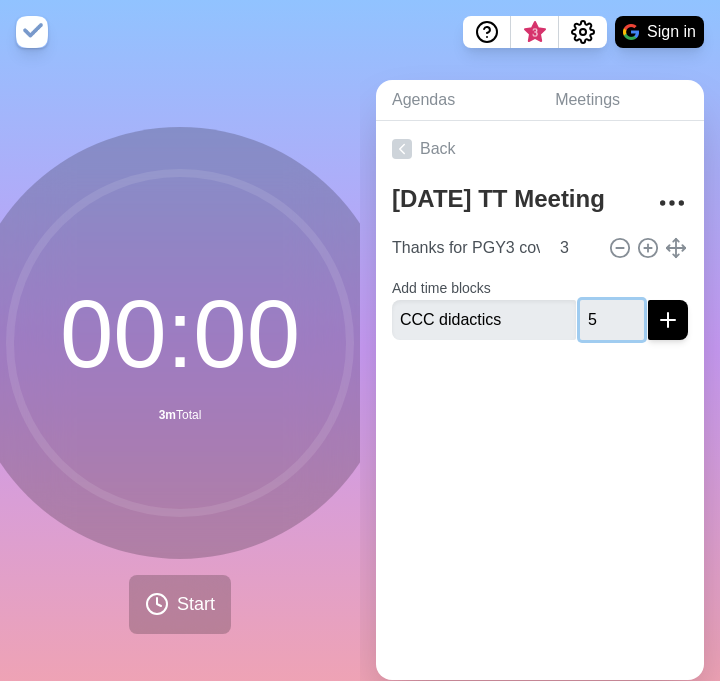 type on "5" 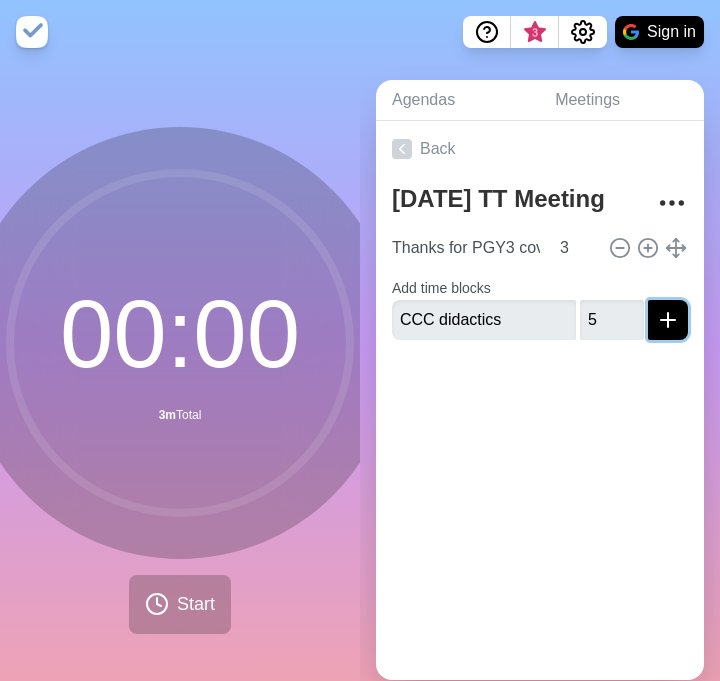 click at bounding box center [668, 320] 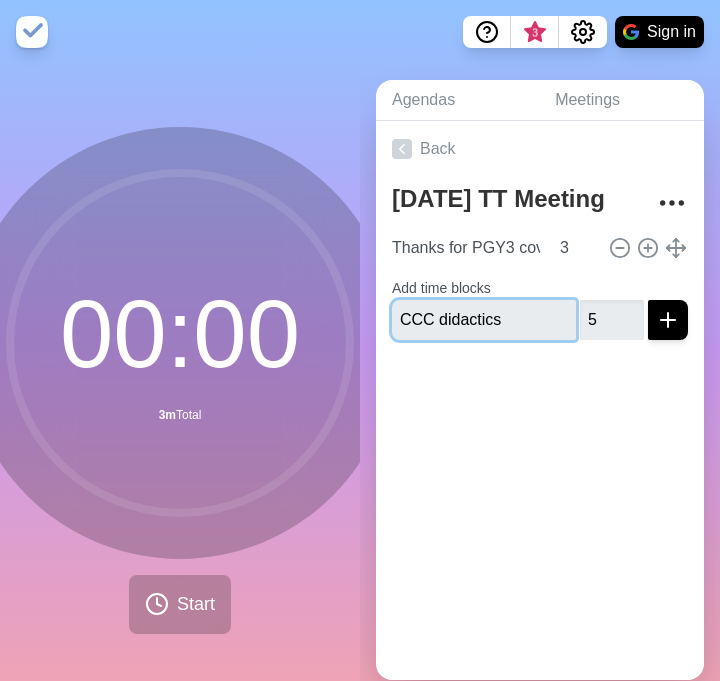 type 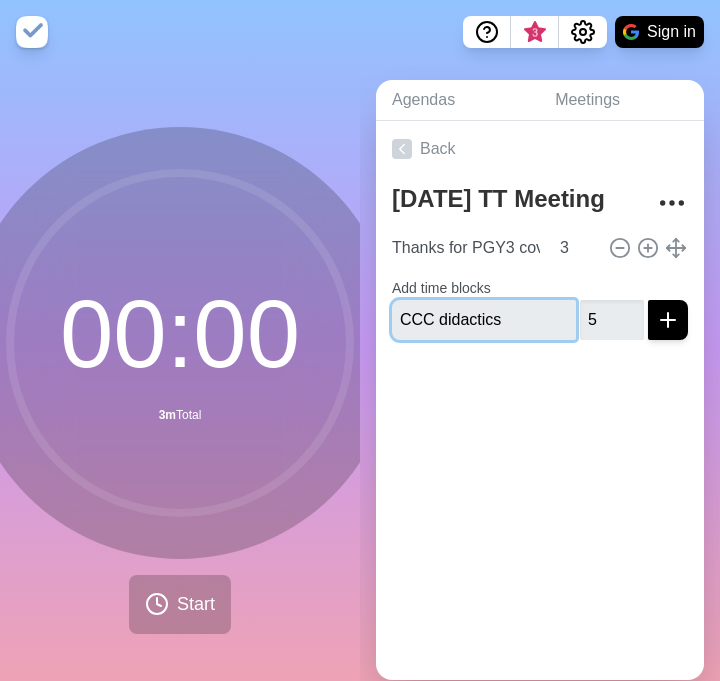 type 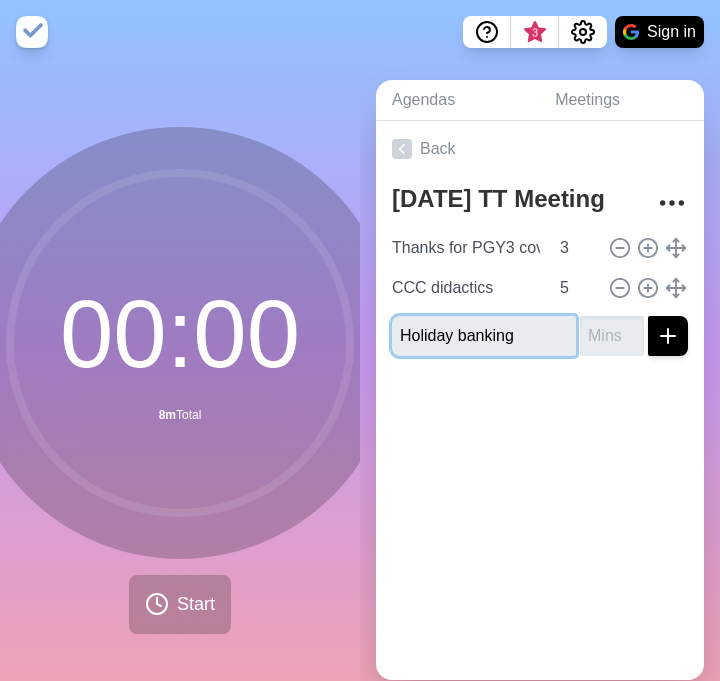 type on "Holiday banking" 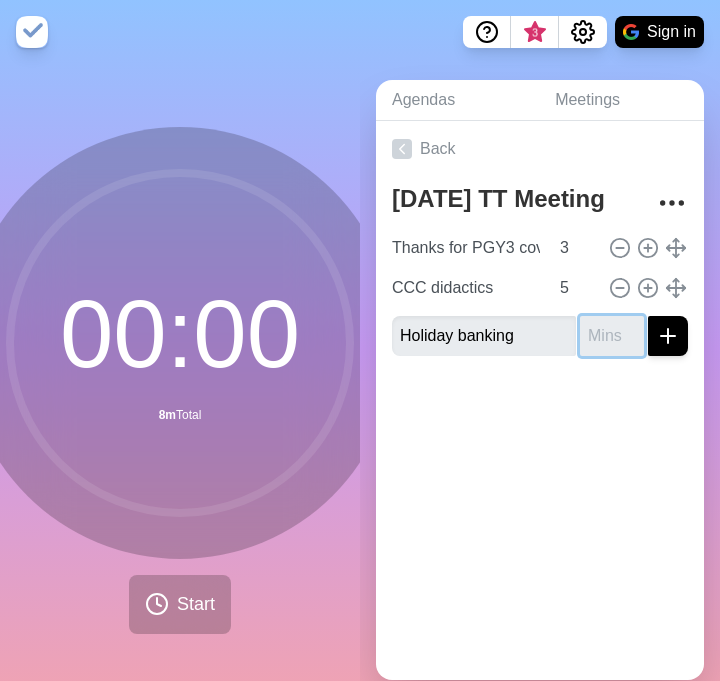 click at bounding box center (612, 336) 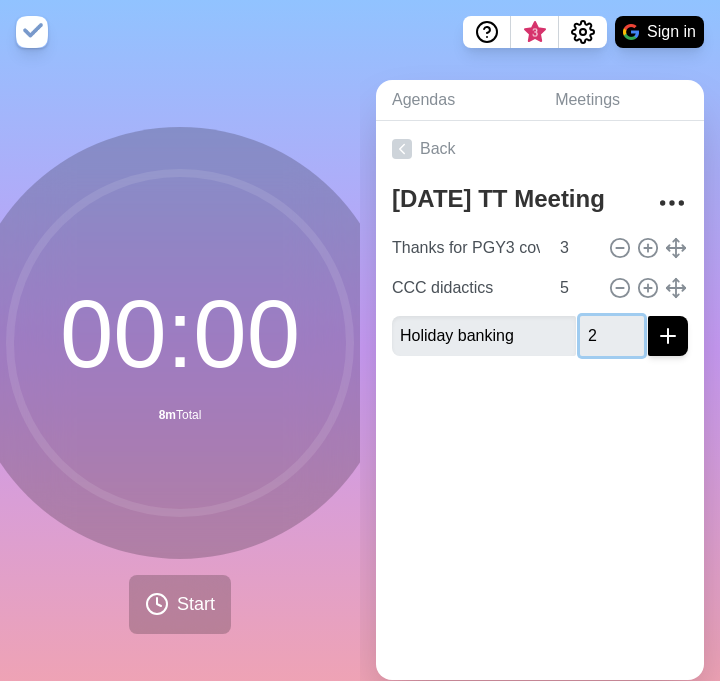 type on "2" 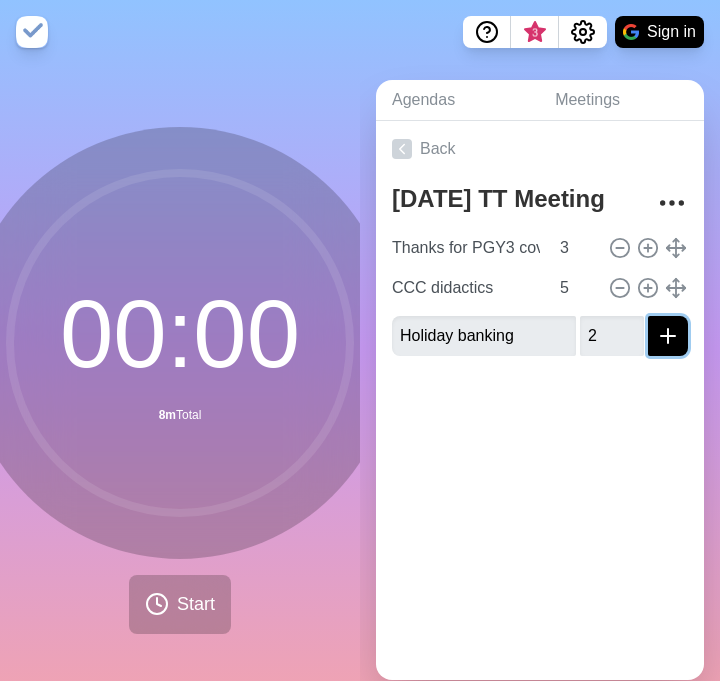 click 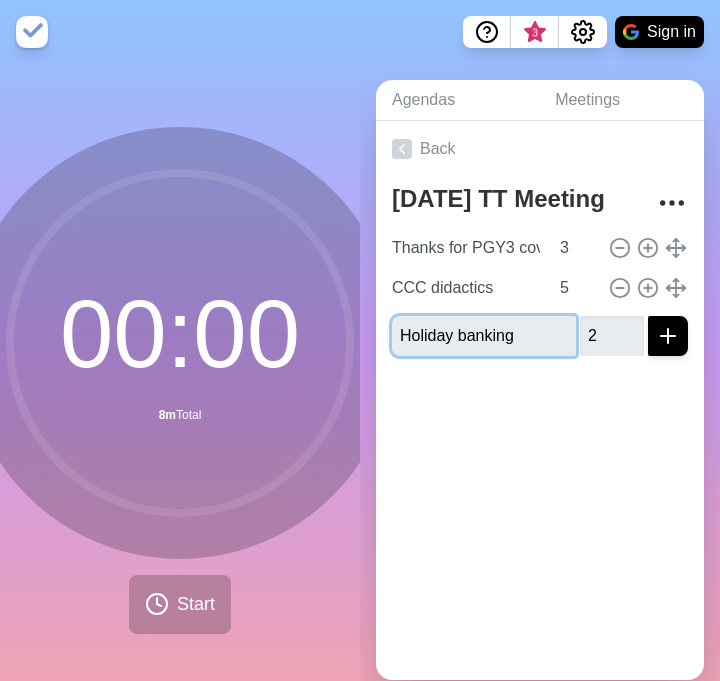 type 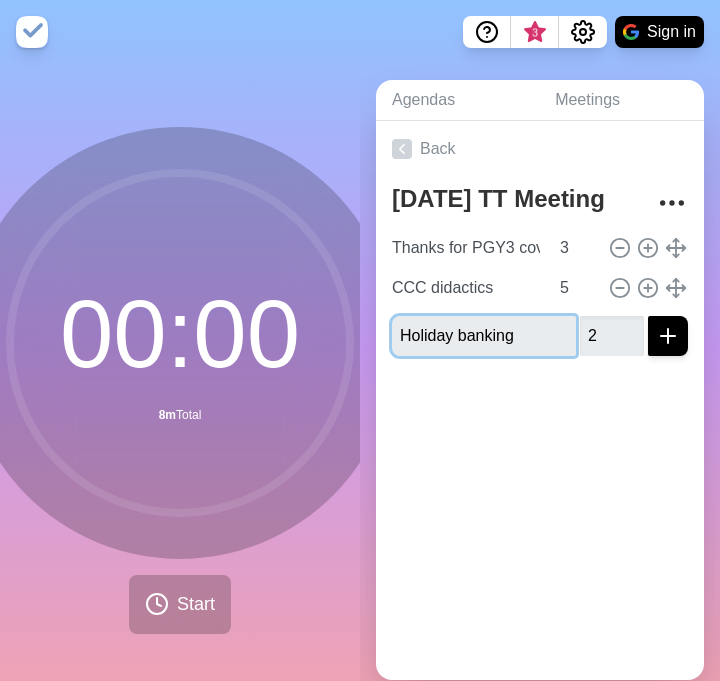 type 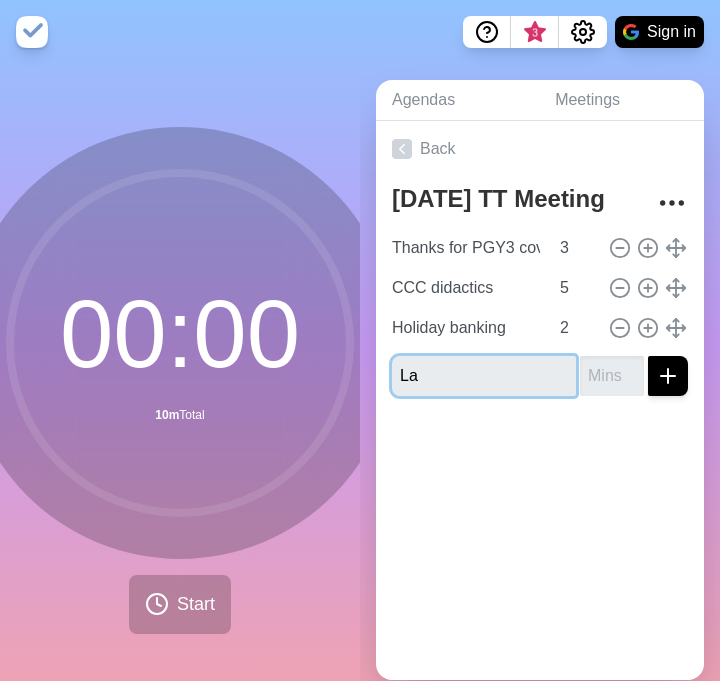 type on "L" 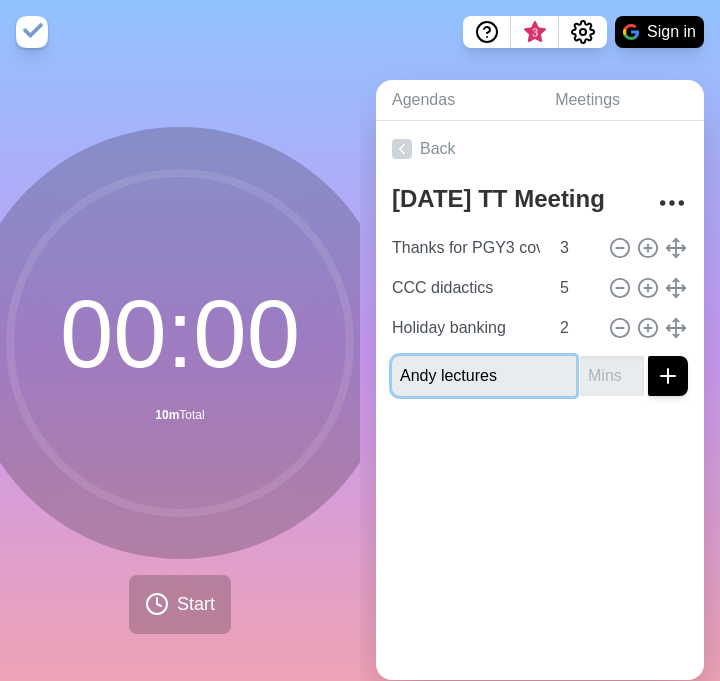 type on "Andy lectures" 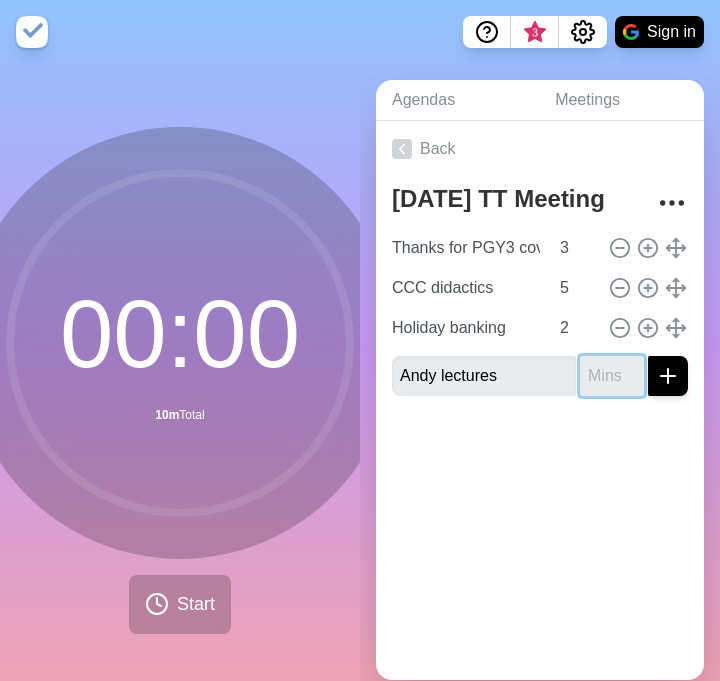 click at bounding box center [612, 376] 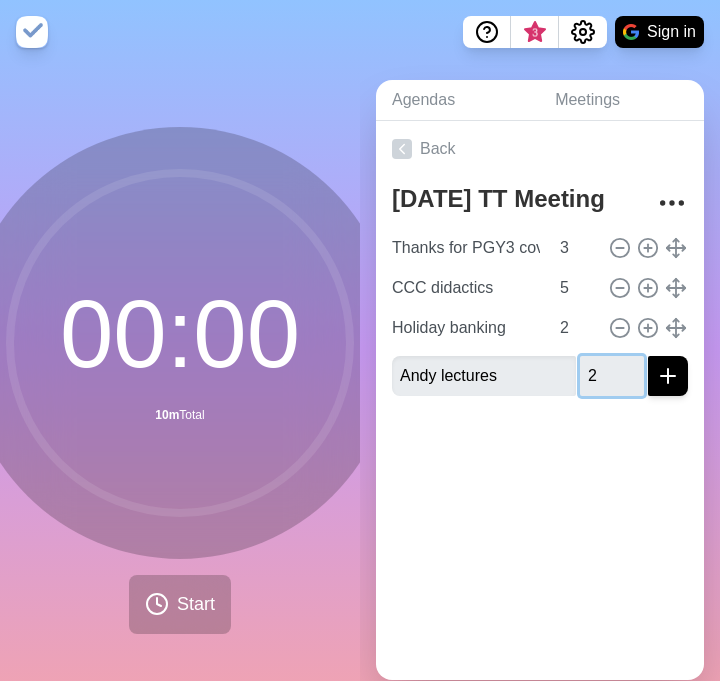 type on "2" 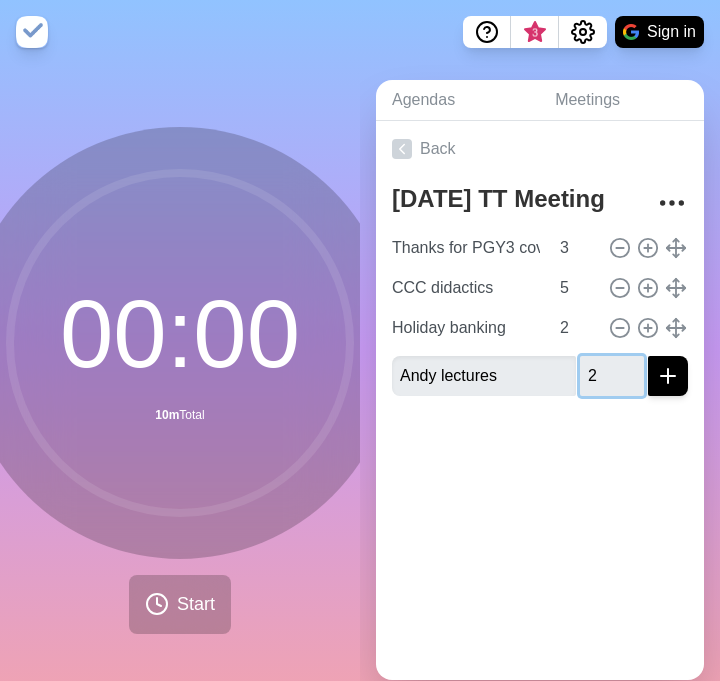 click at bounding box center [668, 376] 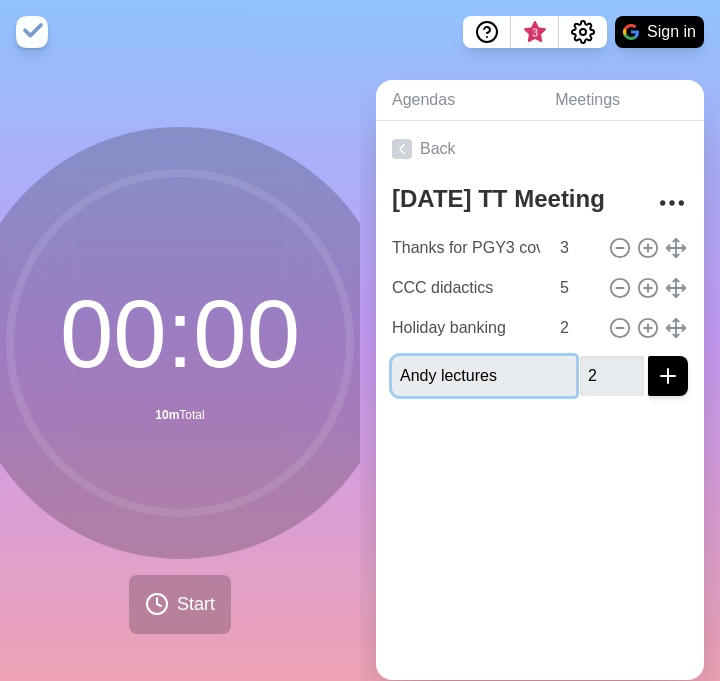 type 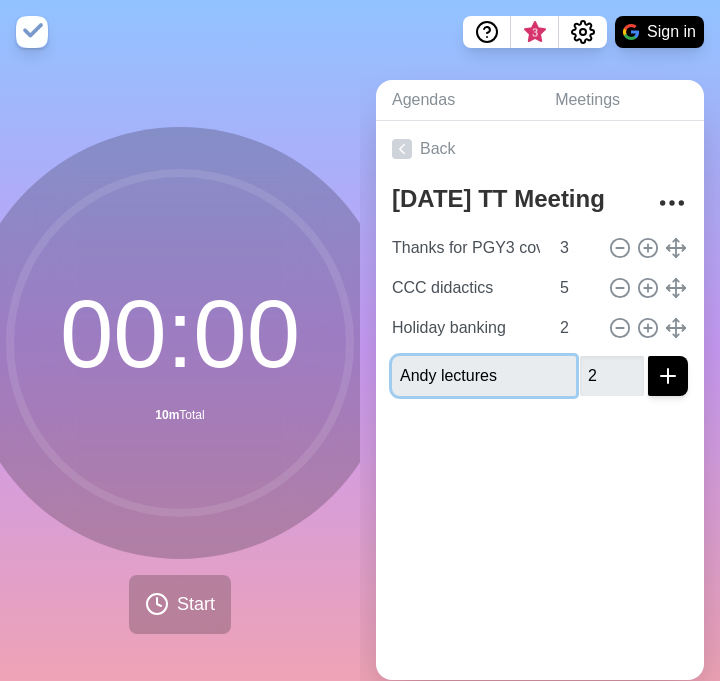 type 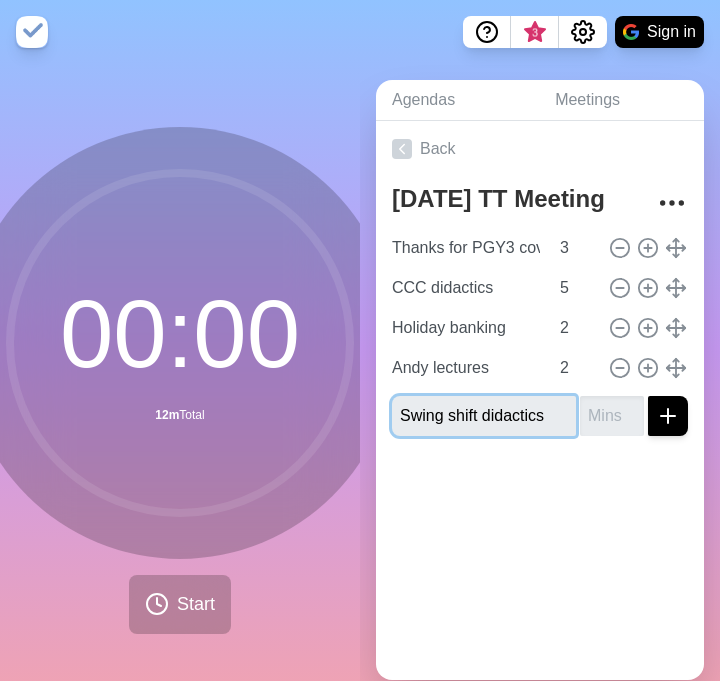 type on "Swing shift didactics" 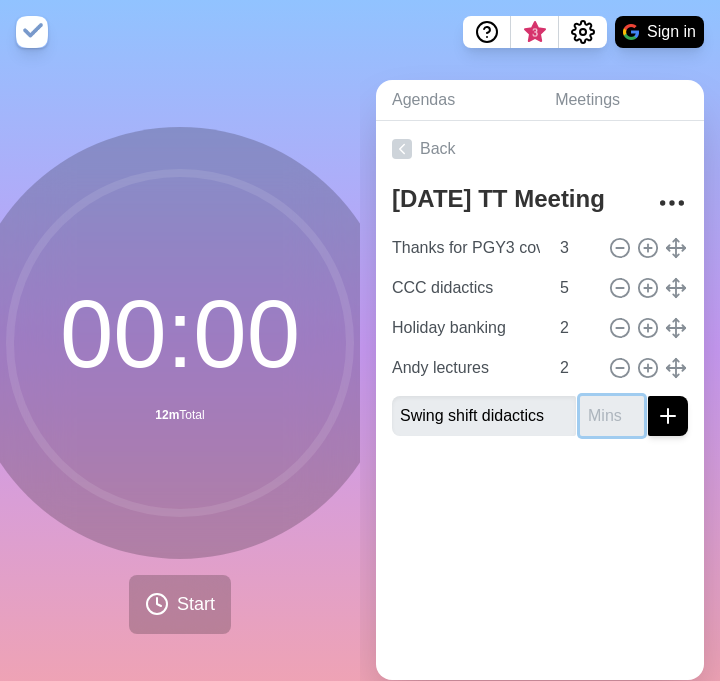 click at bounding box center [612, 416] 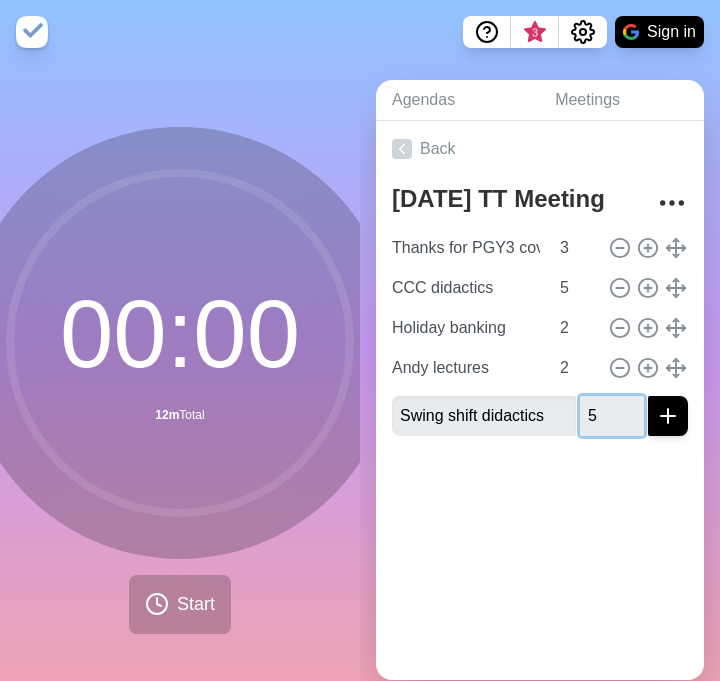 type on "5" 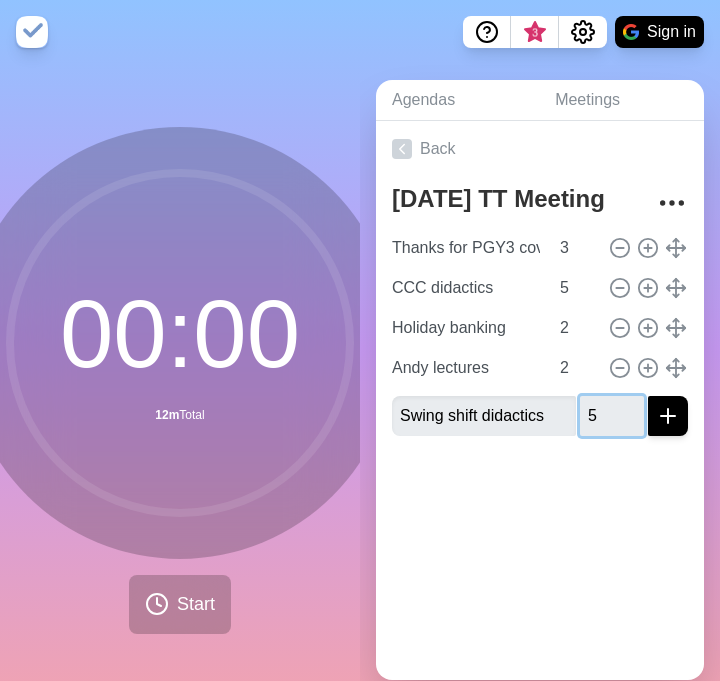 click at bounding box center (668, 416) 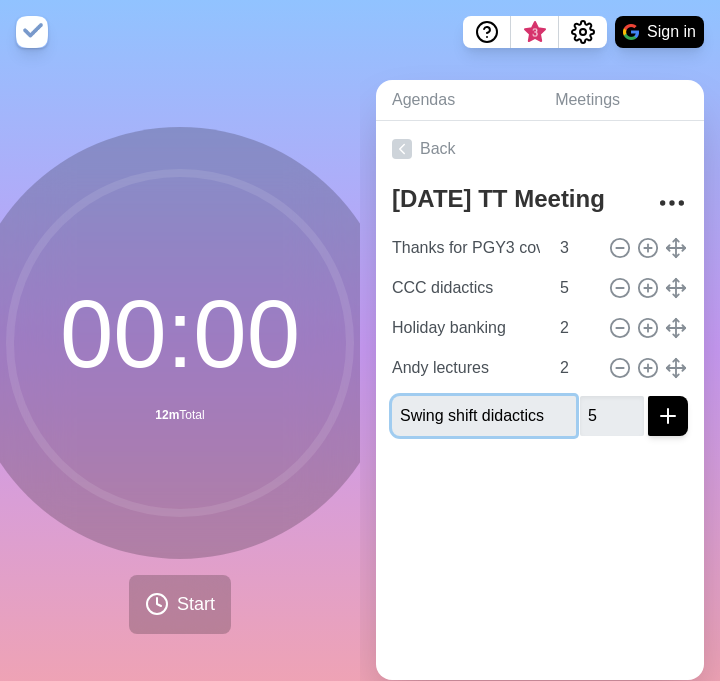 type 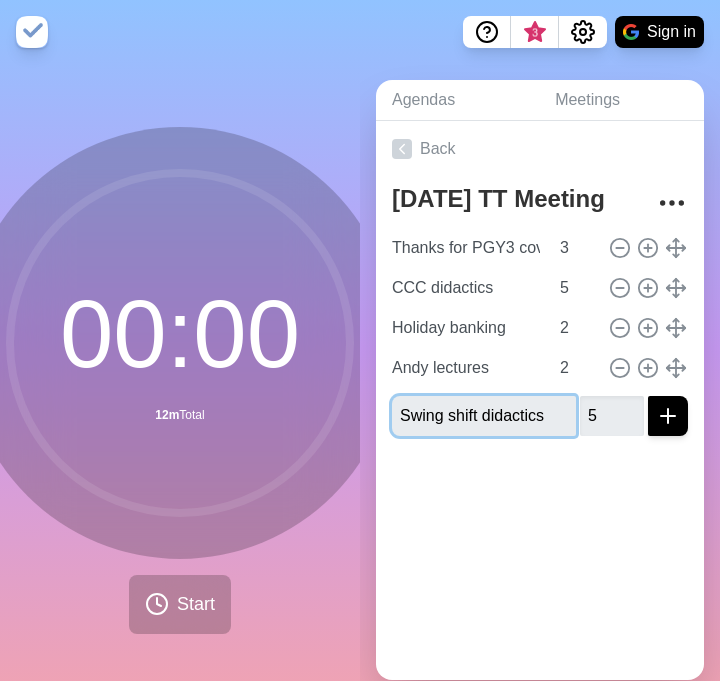 type 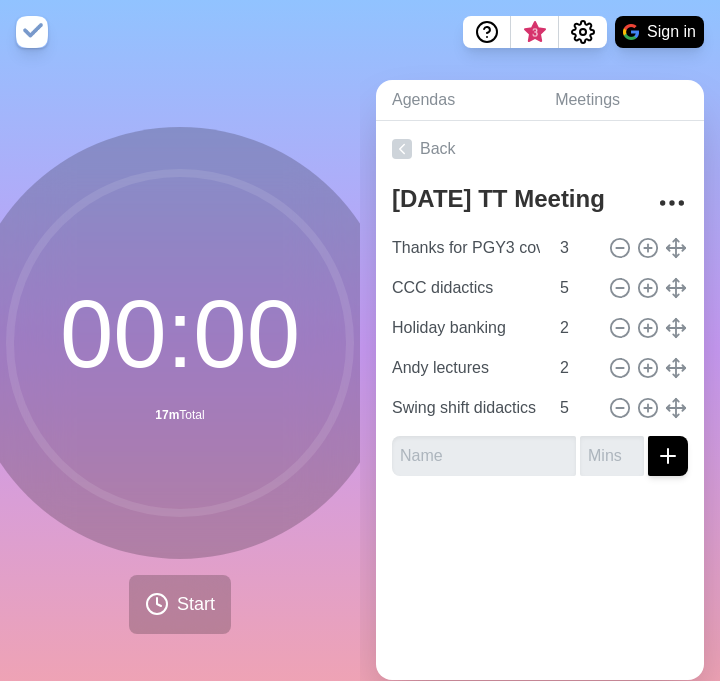 click 